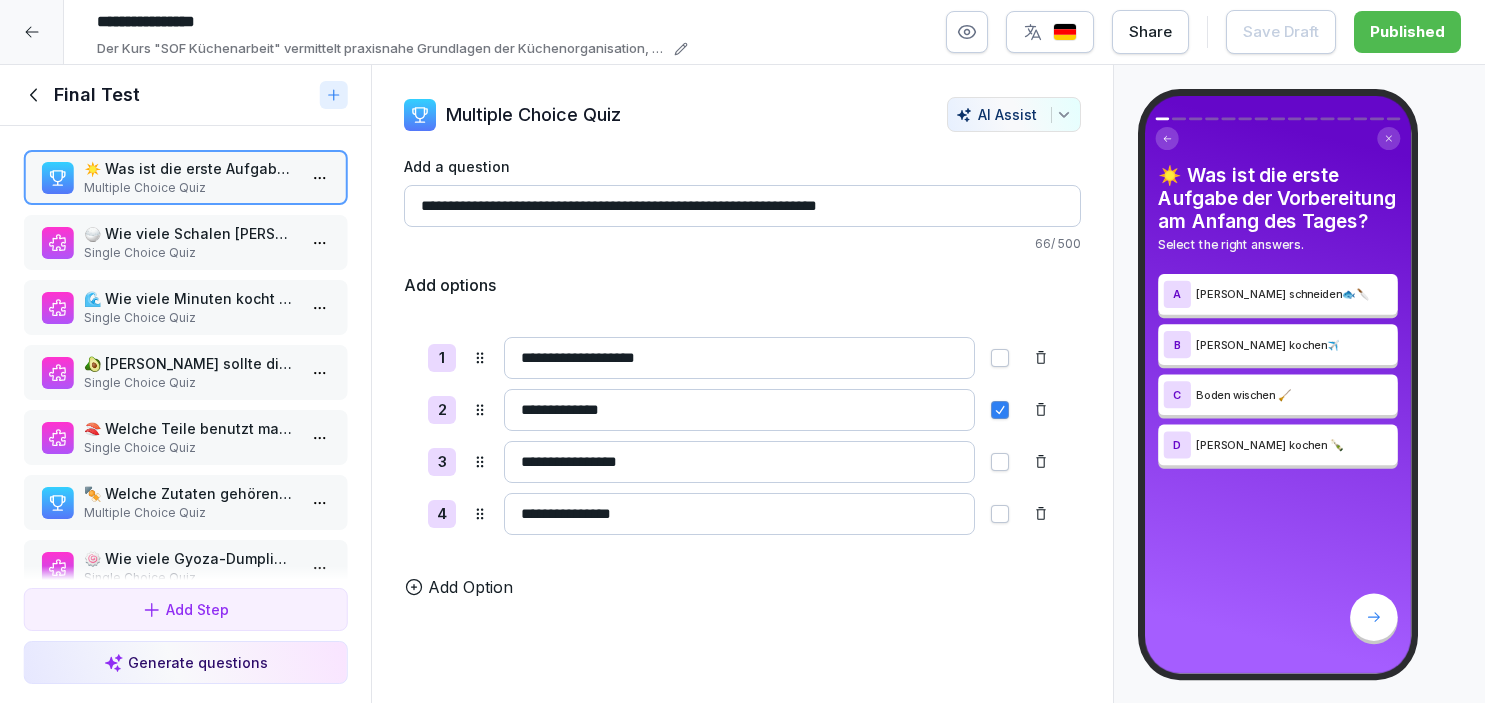 scroll, scrollTop: 0, scrollLeft: 0, axis: both 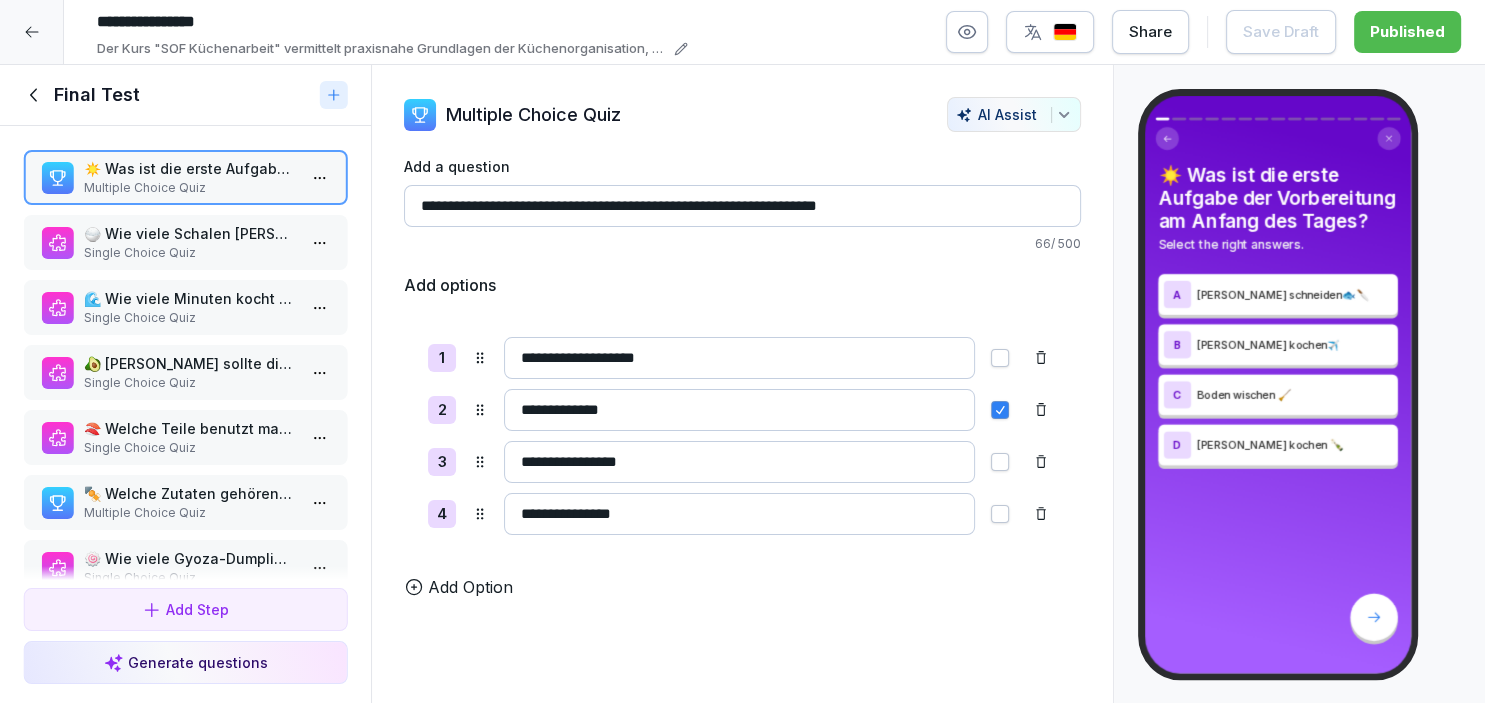 click at bounding box center [32, 32] 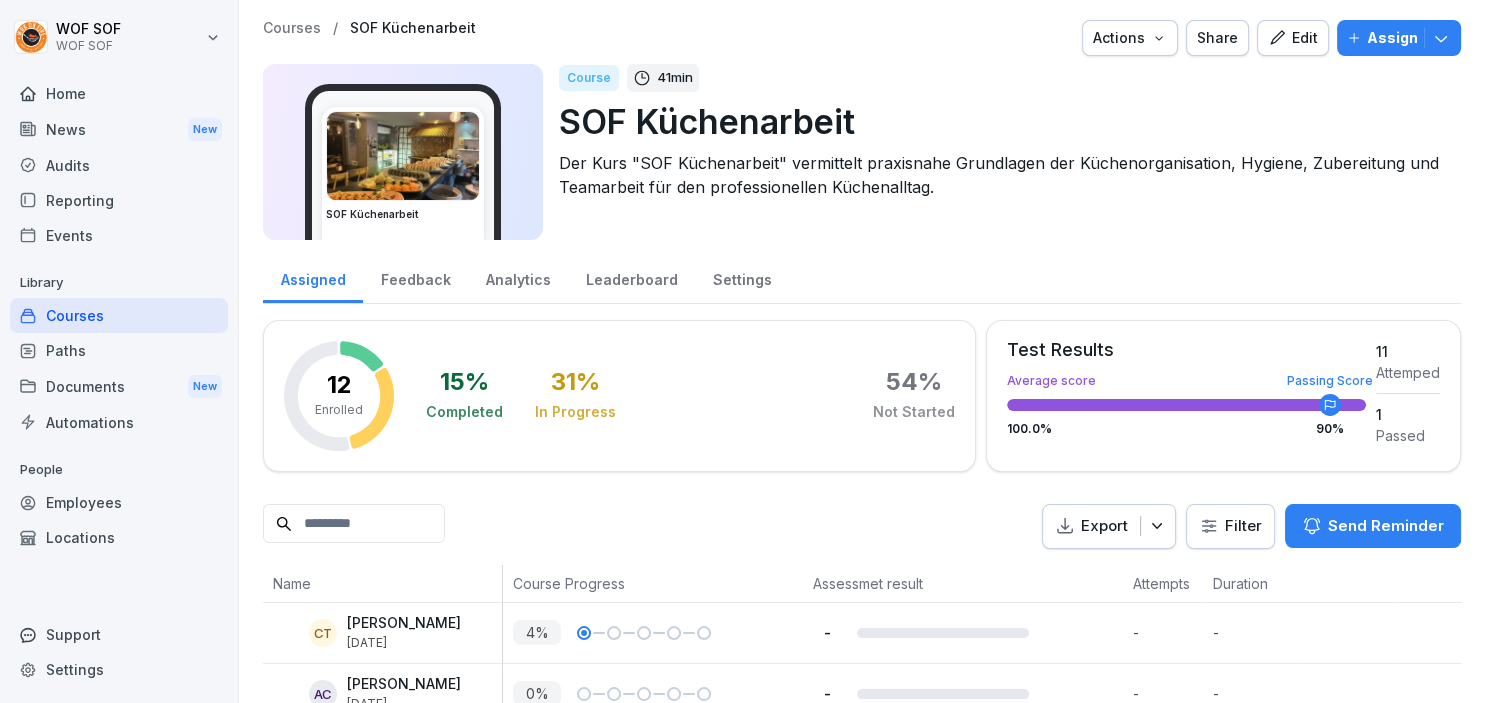 click on "Audits" at bounding box center [119, 165] 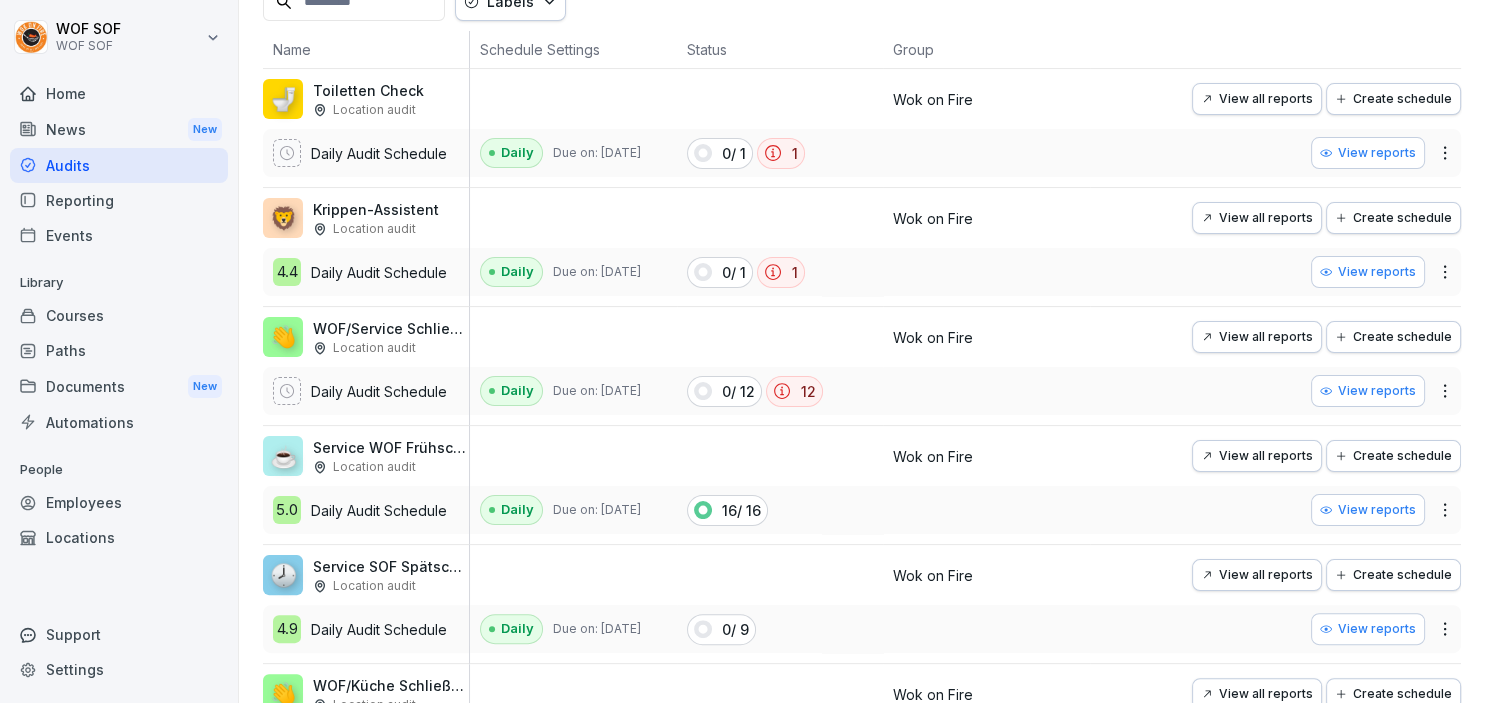 scroll, scrollTop: 0, scrollLeft: 0, axis: both 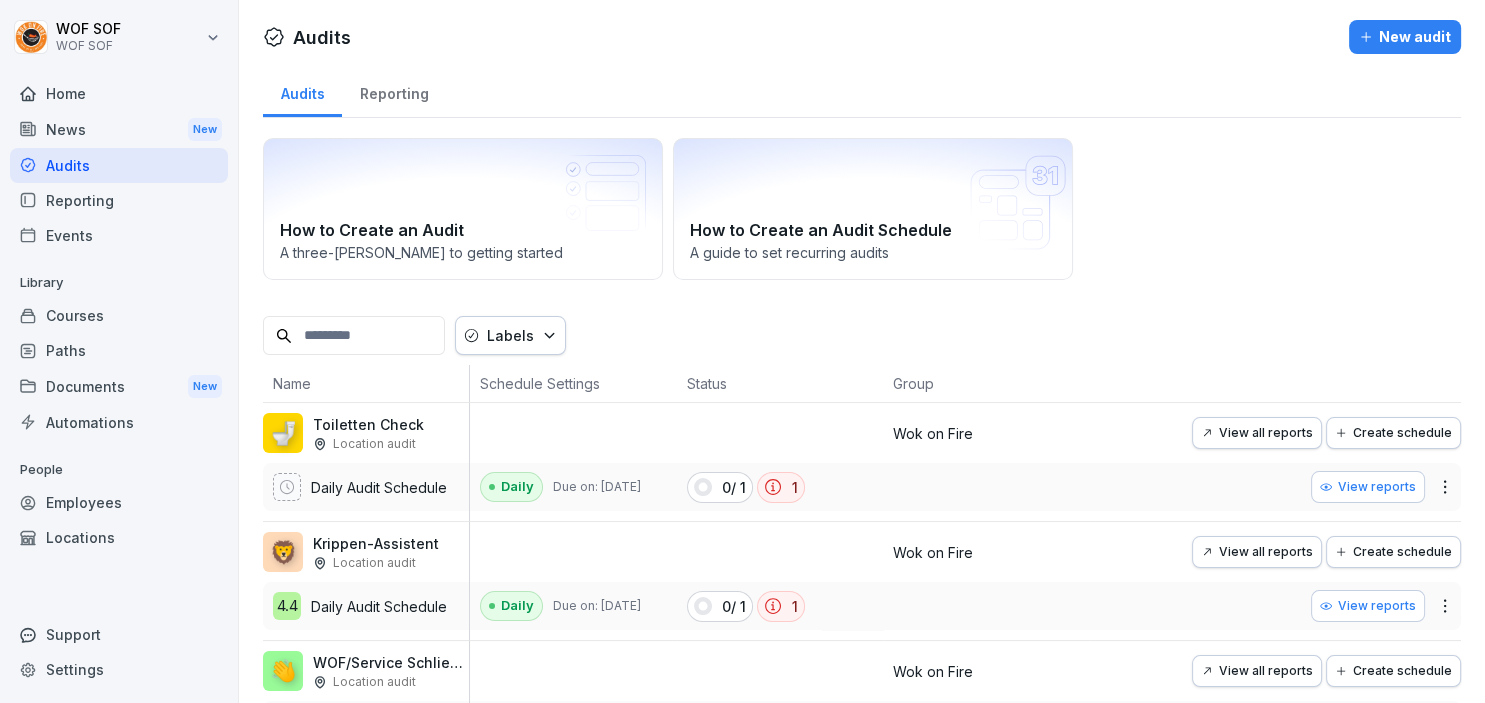 click on "Home" at bounding box center (119, 93) 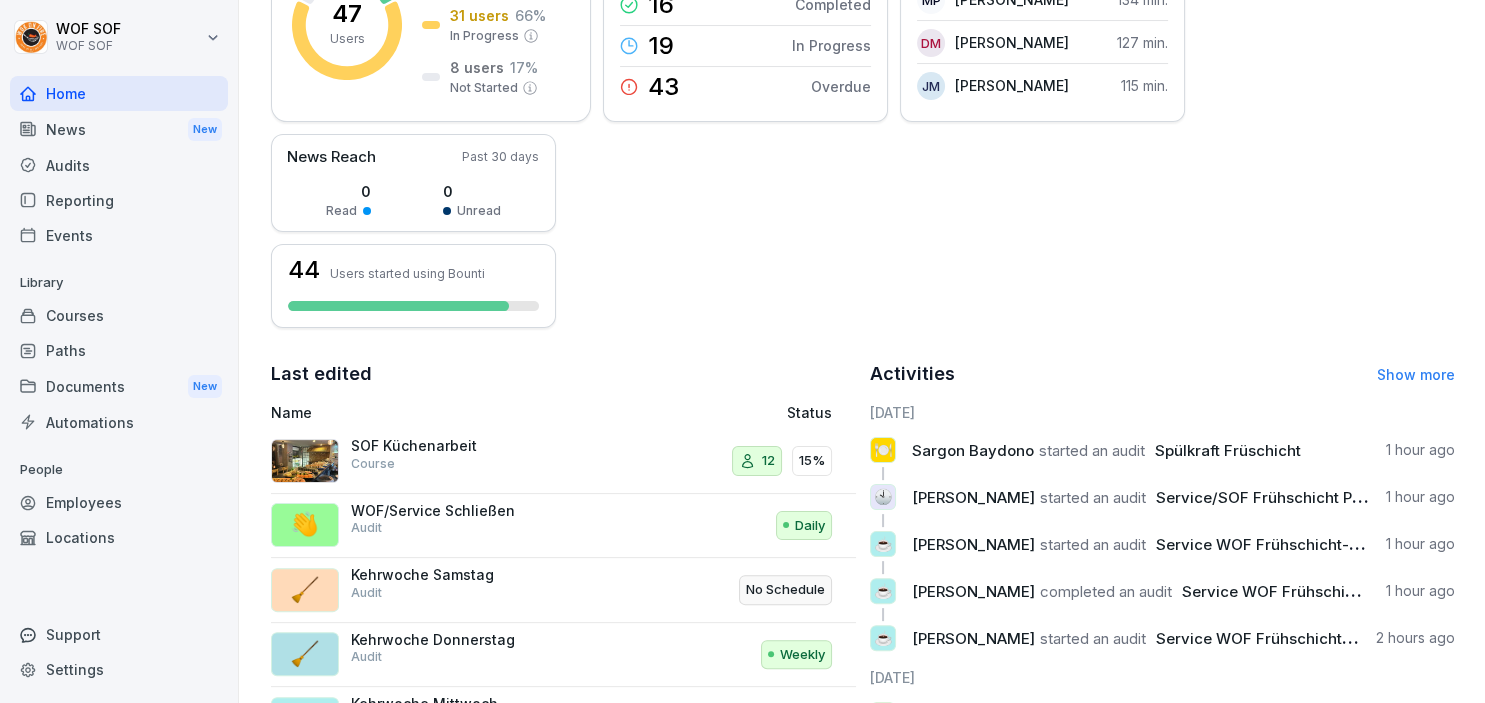 scroll, scrollTop: 540, scrollLeft: 0, axis: vertical 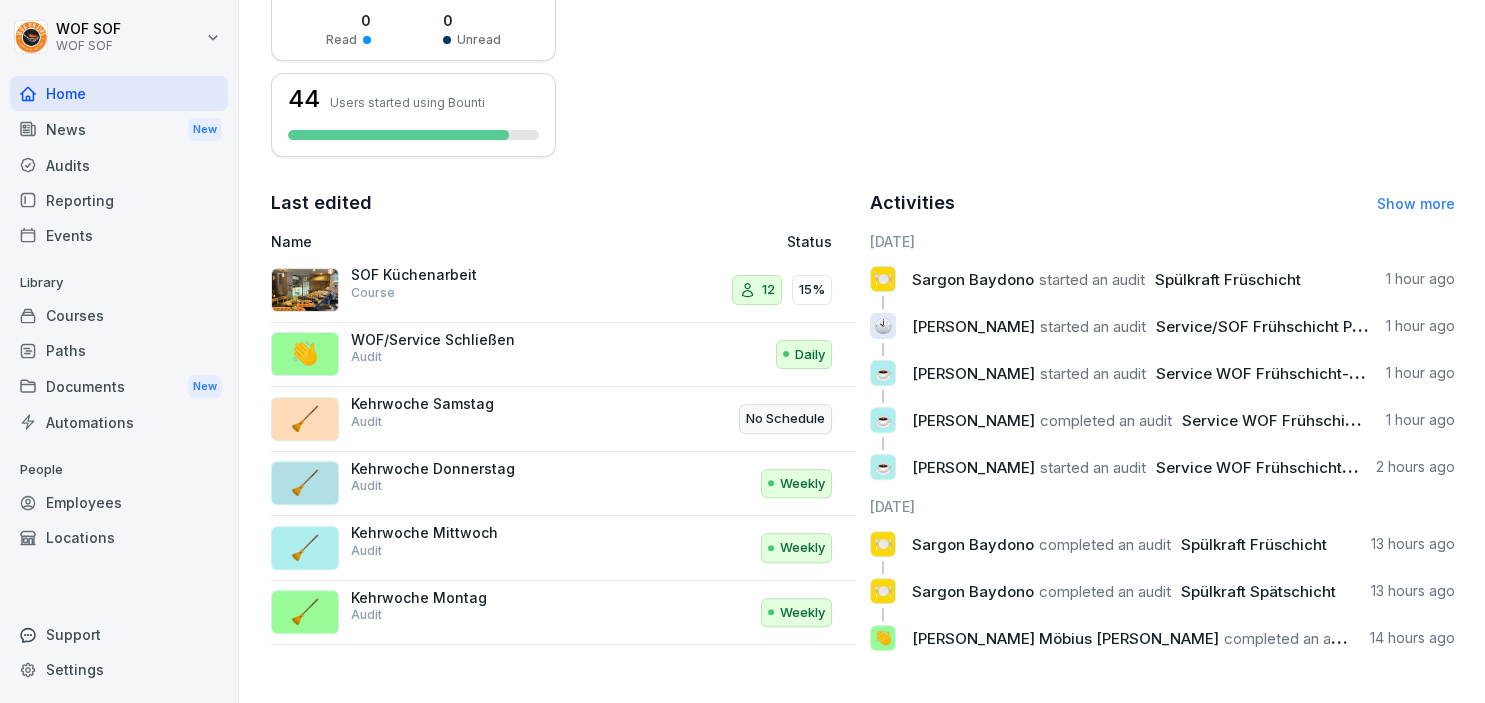 click on "Show more" at bounding box center [1416, 203] 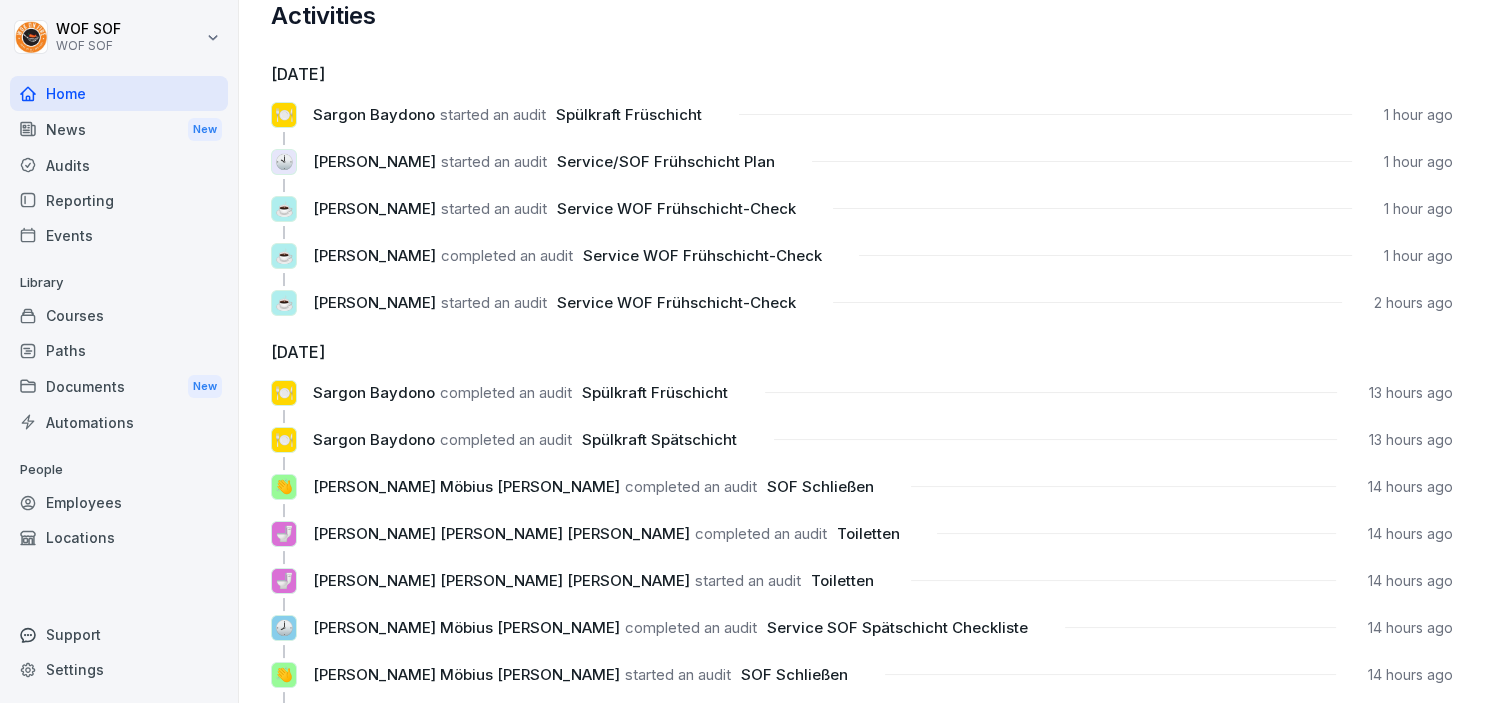 scroll, scrollTop: 56, scrollLeft: 0, axis: vertical 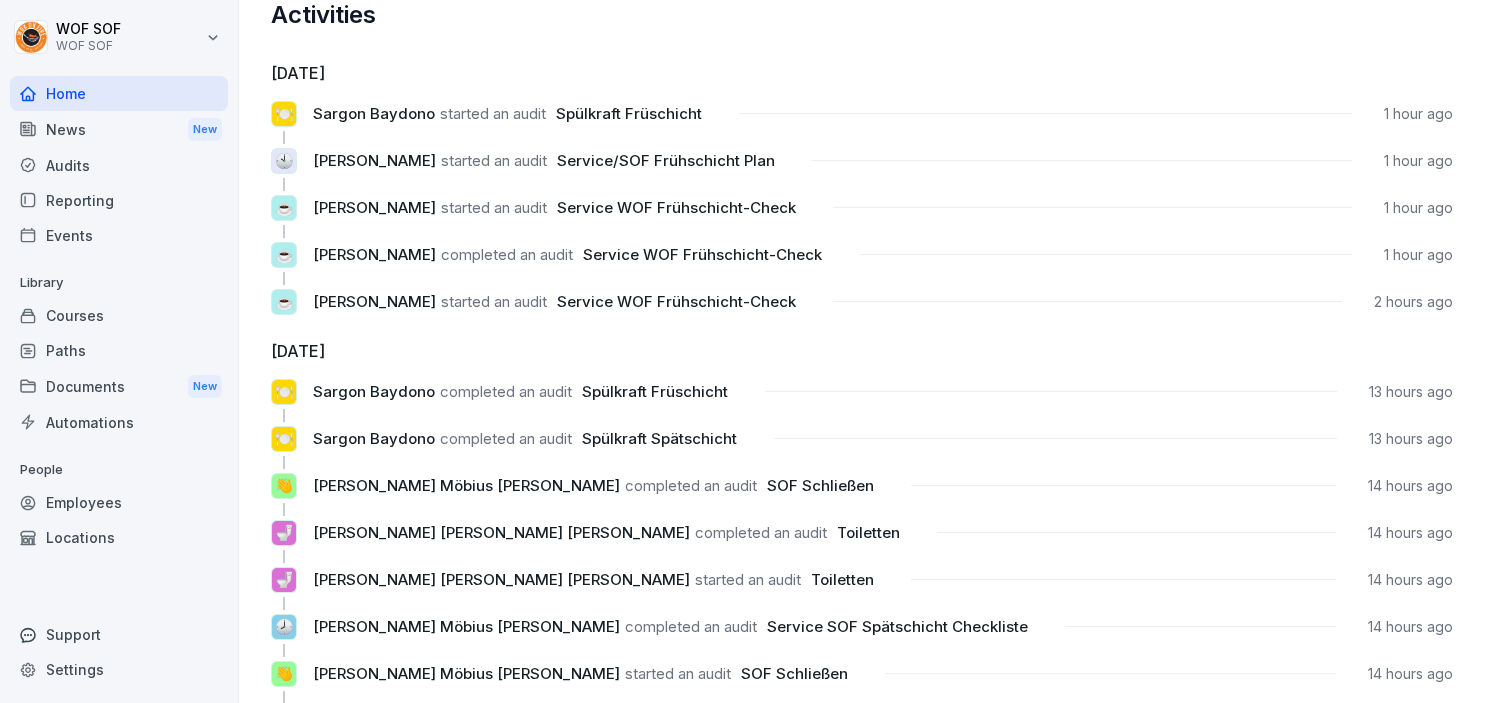 click on "Audits" at bounding box center [119, 165] 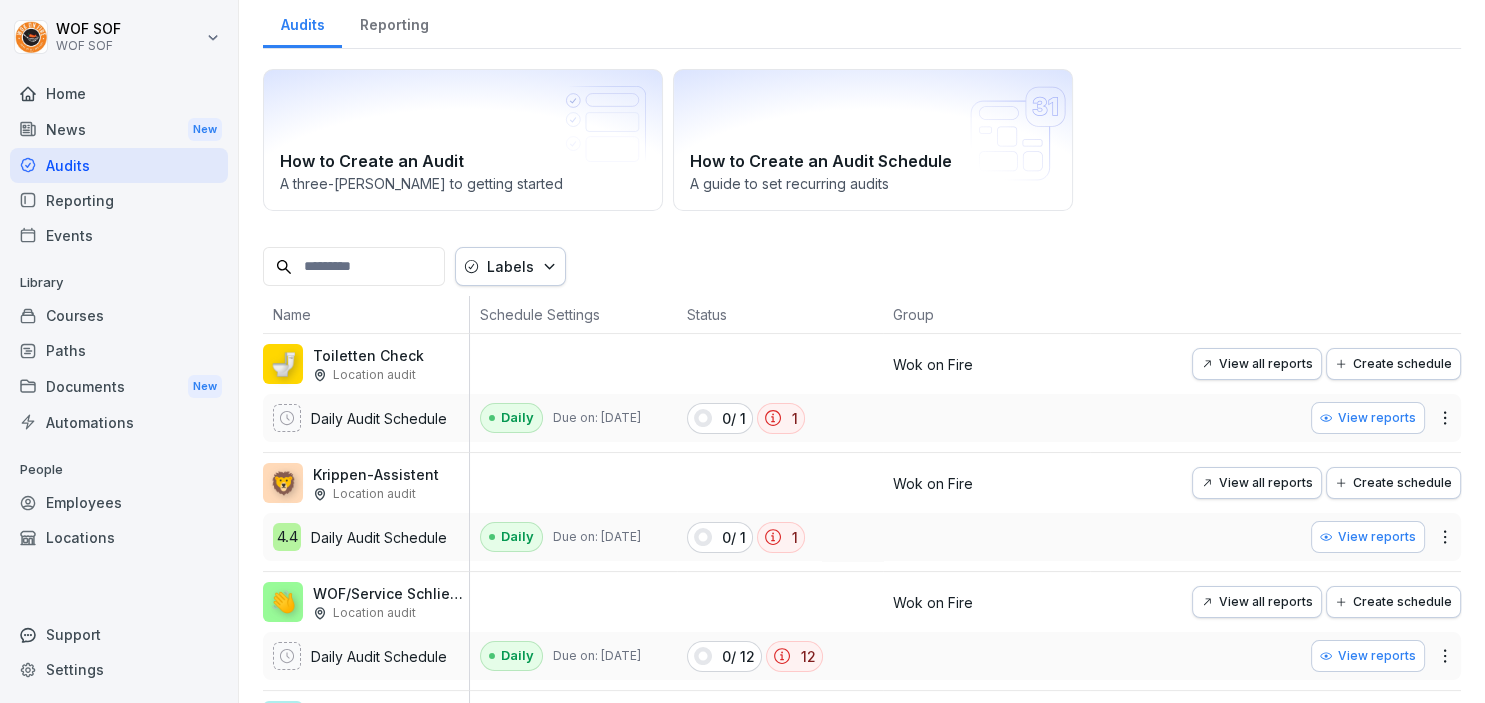 scroll, scrollTop: 17, scrollLeft: 0, axis: vertical 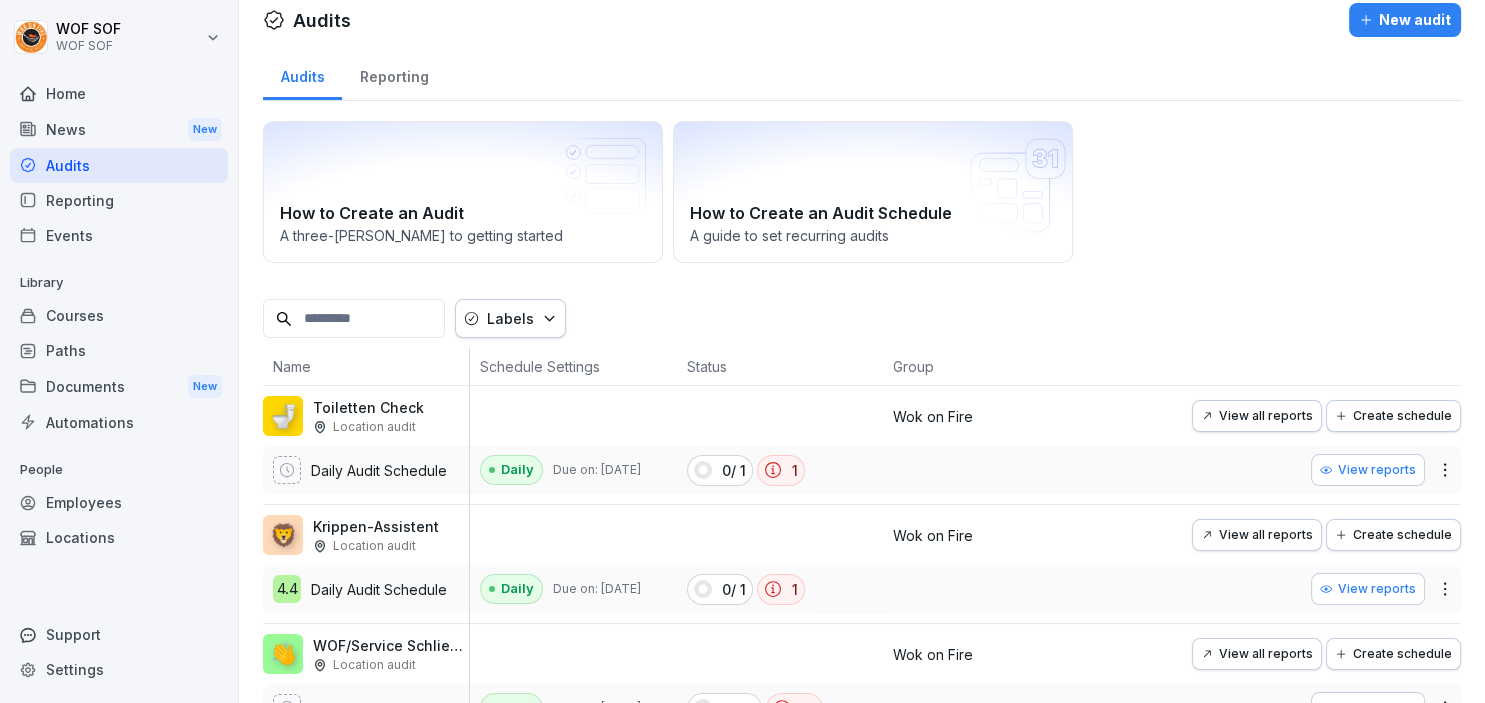 click at bounding box center [354, 318] 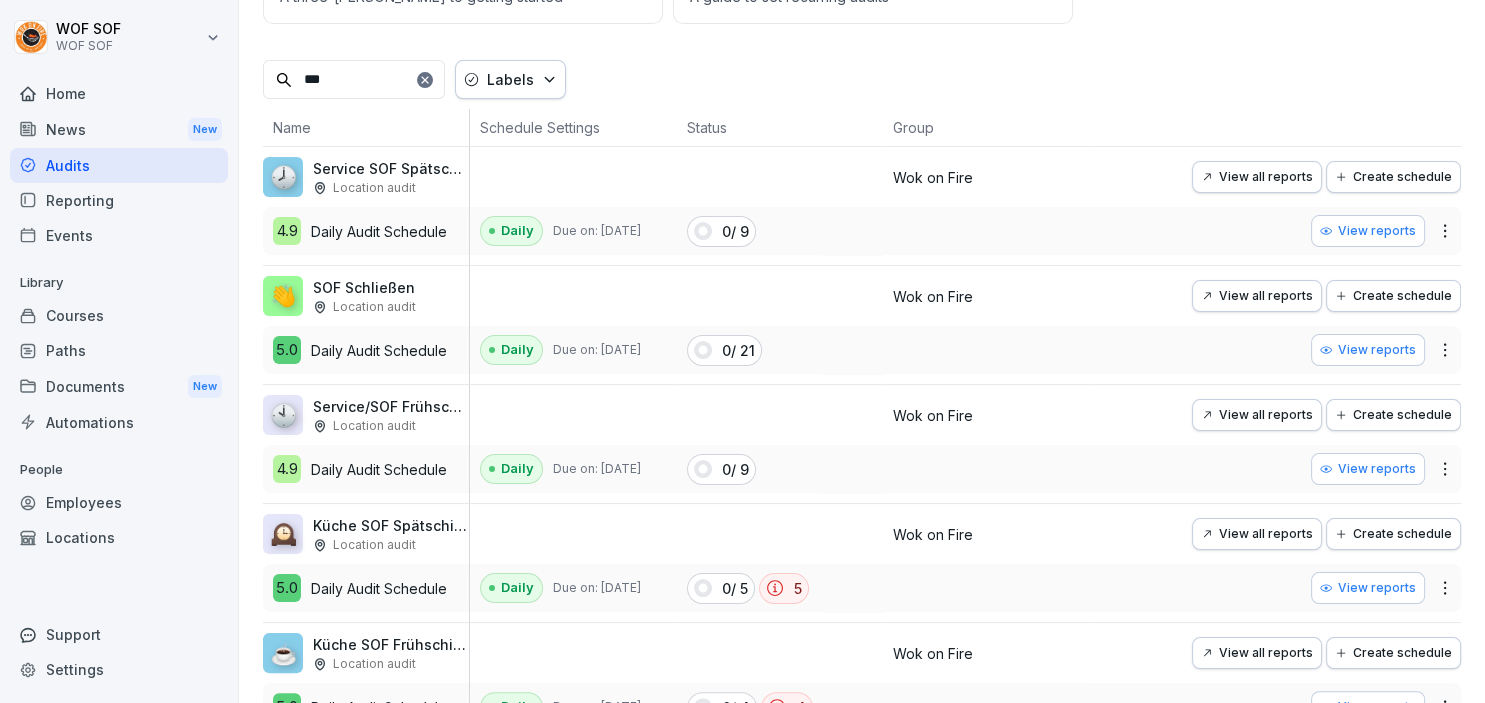 scroll, scrollTop: 257, scrollLeft: 0, axis: vertical 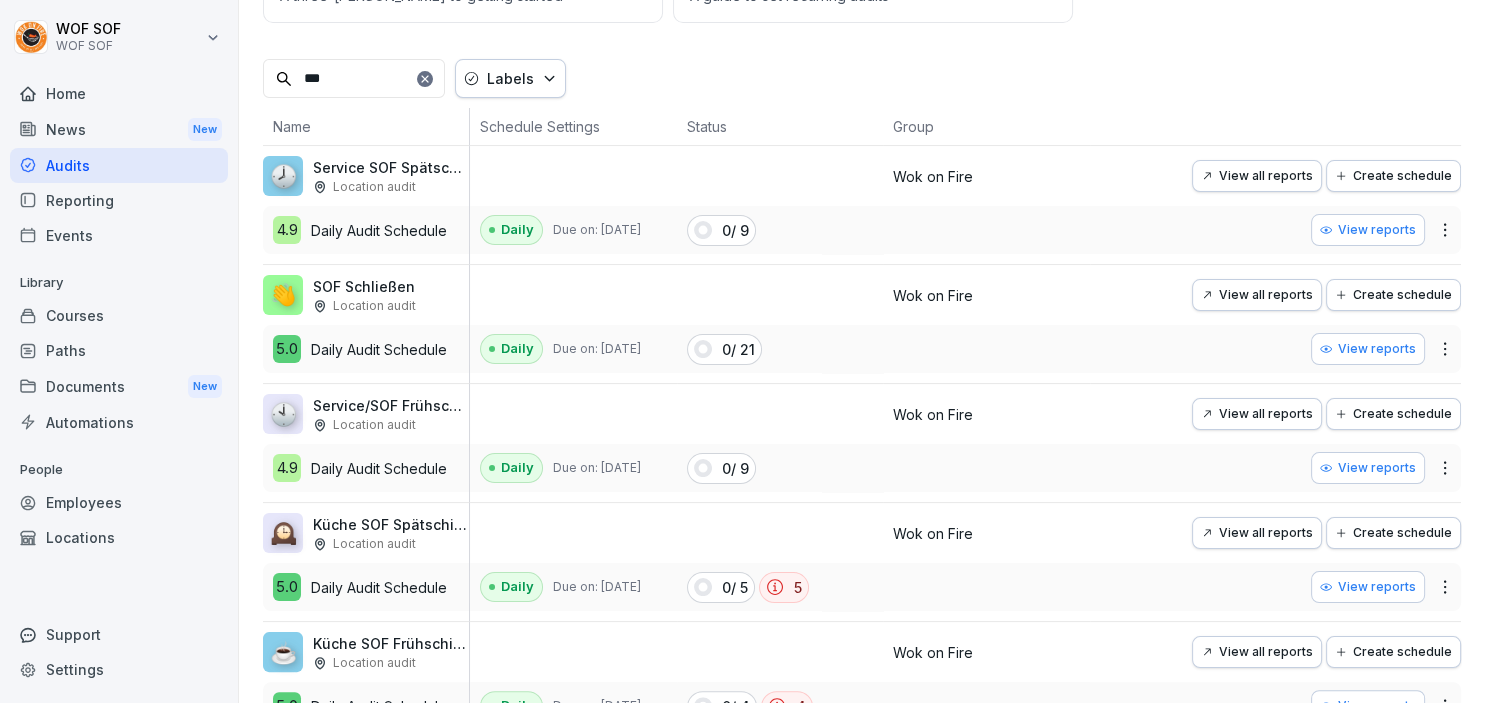 type on "***" 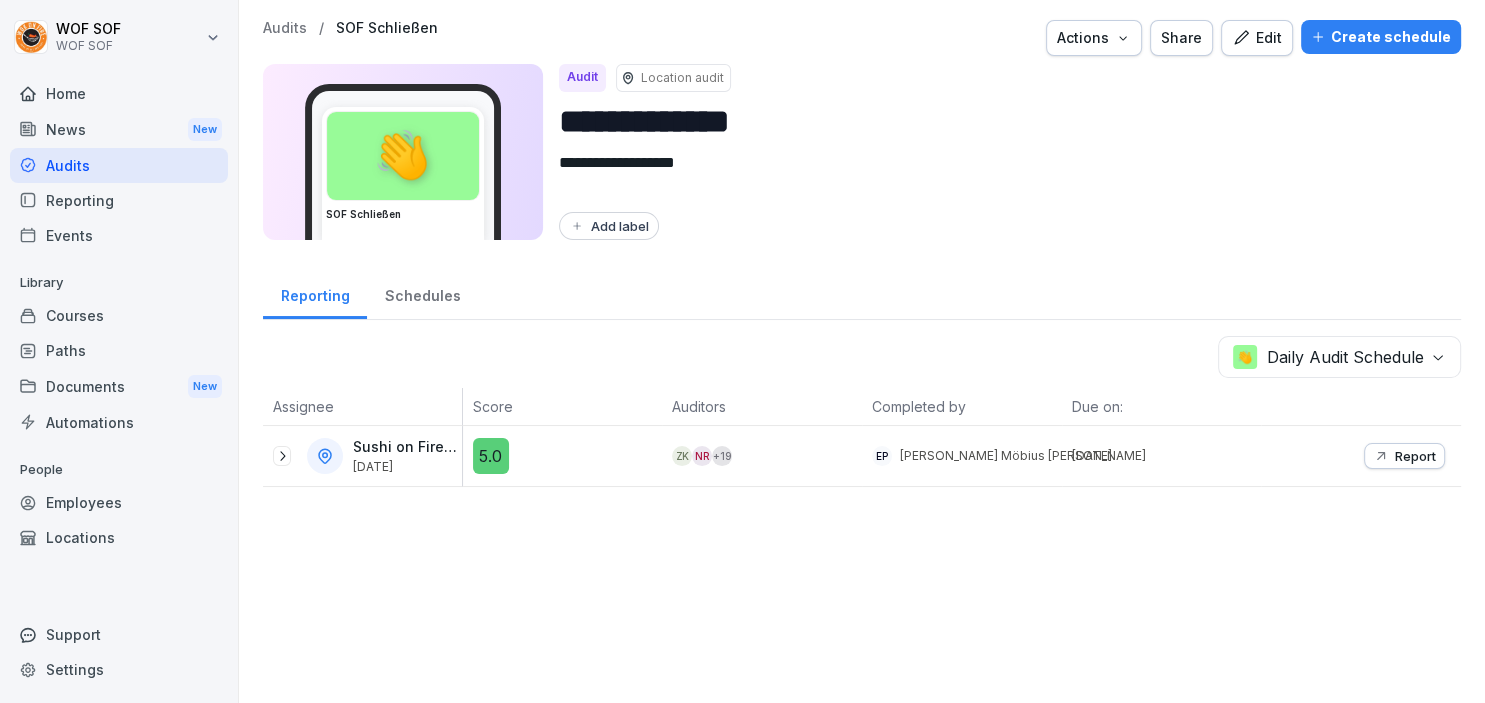 click on "Report" at bounding box center [1415, 456] 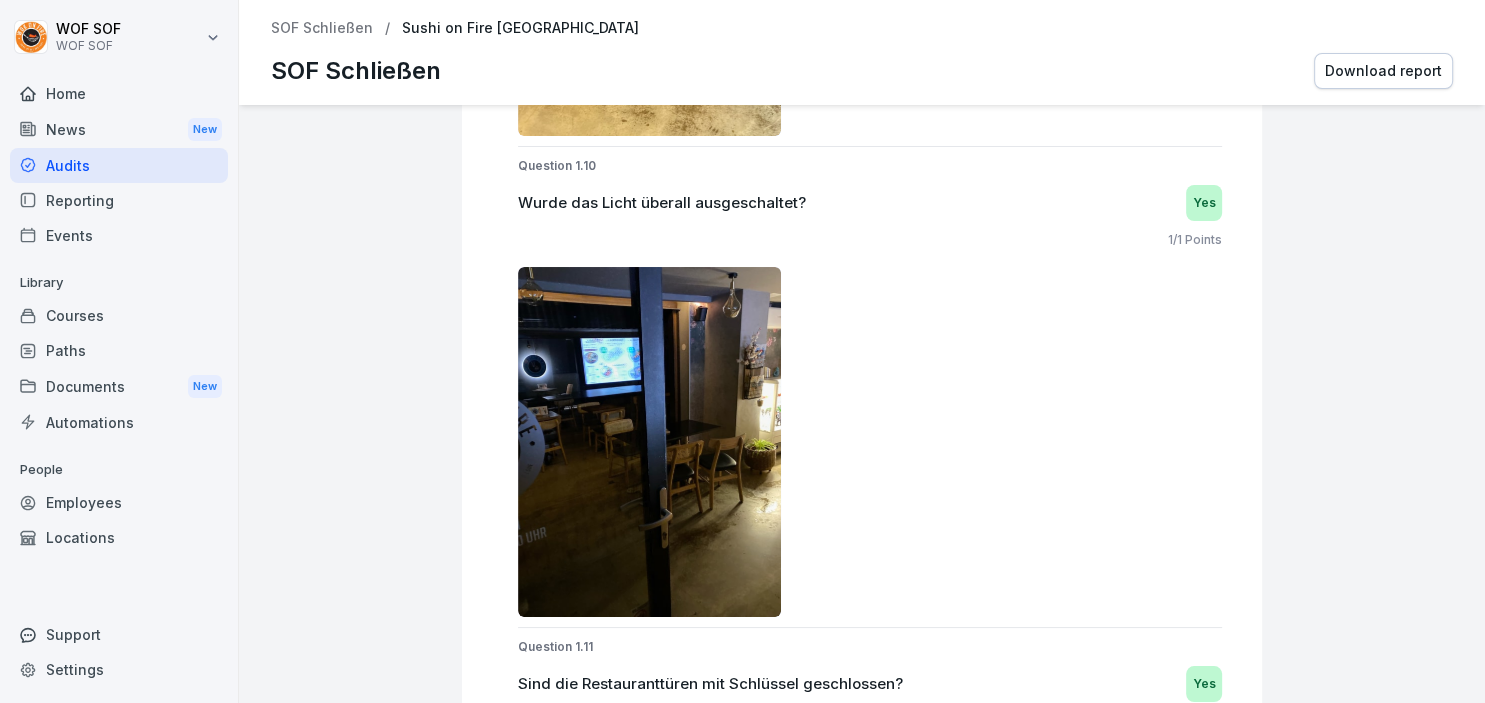 scroll, scrollTop: 4793, scrollLeft: 0, axis: vertical 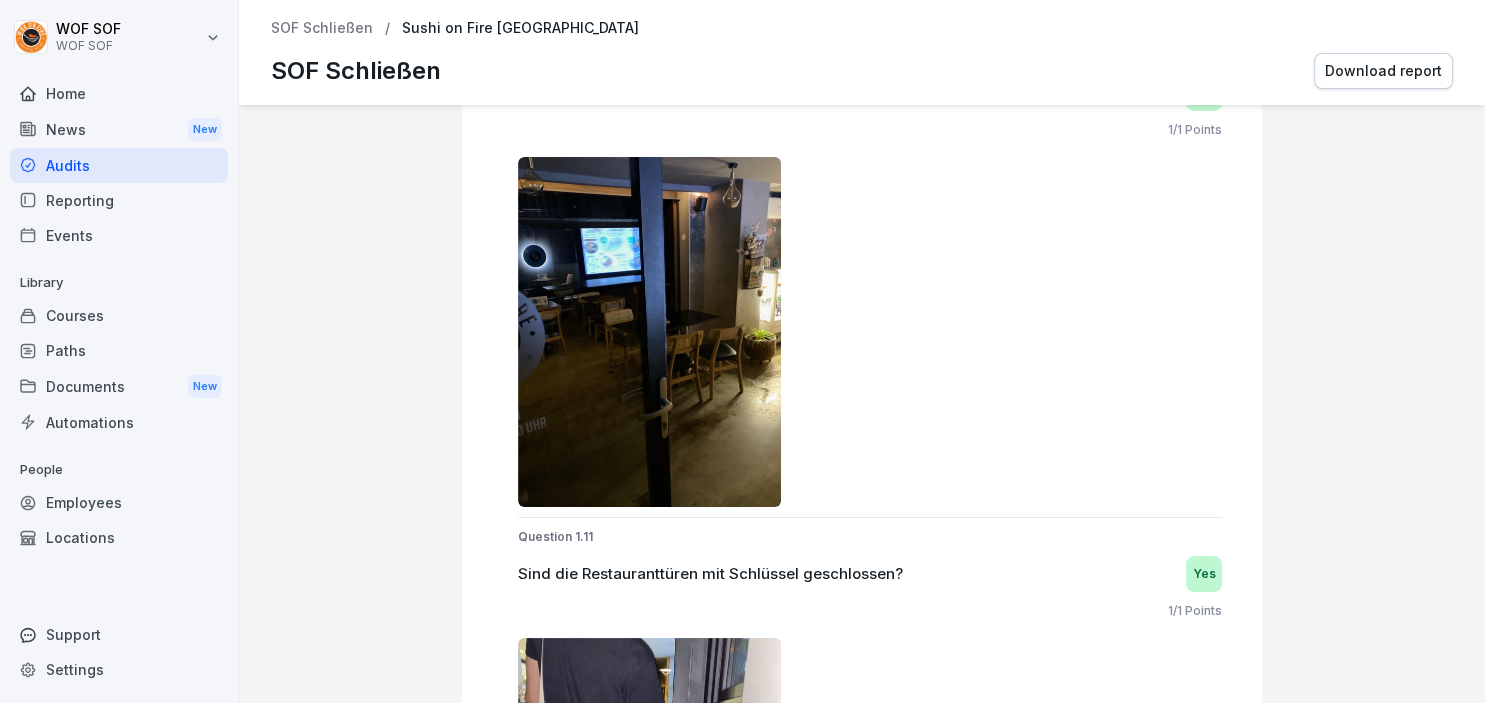 click at bounding box center [649, 332] 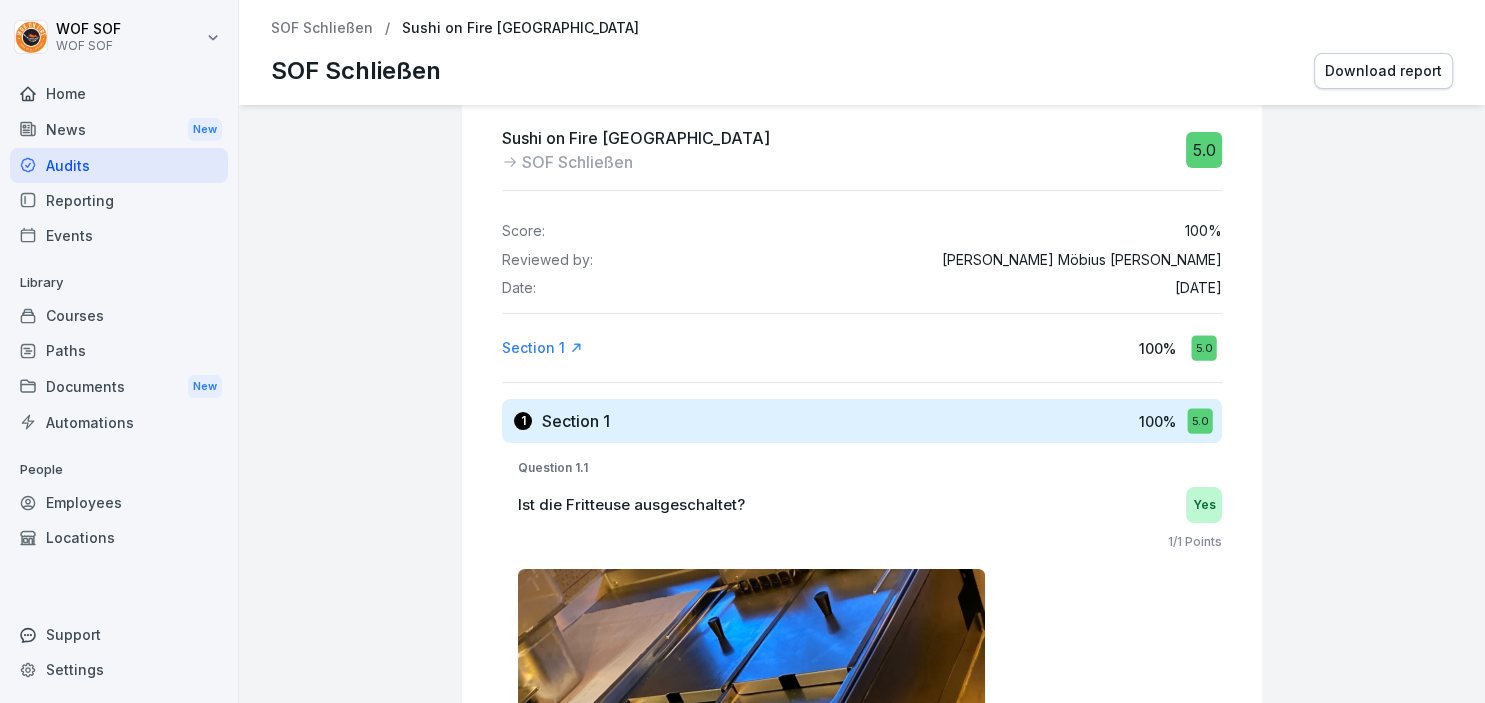 scroll, scrollTop: 0, scrollLeft: 0, axis: both 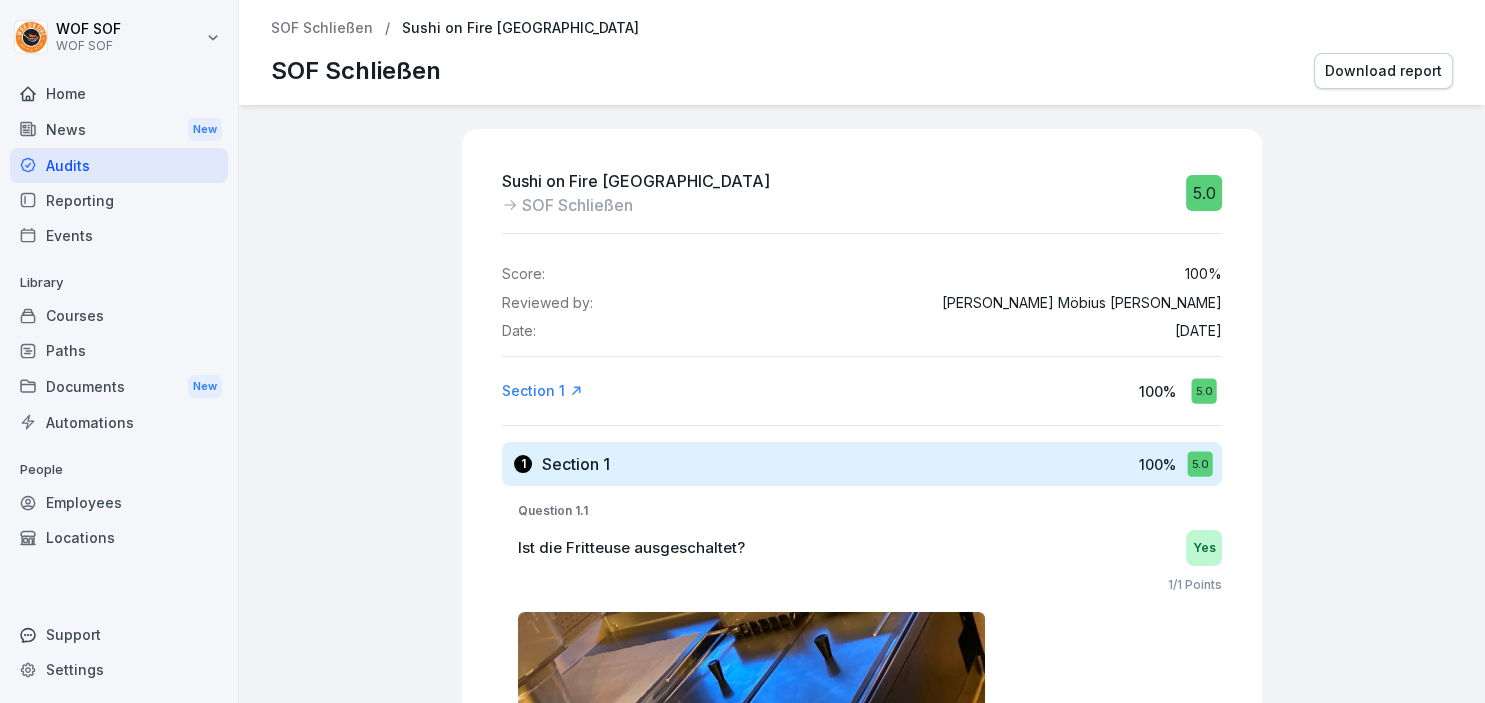 click on "Download report" at bounding box center (1383, 71) 